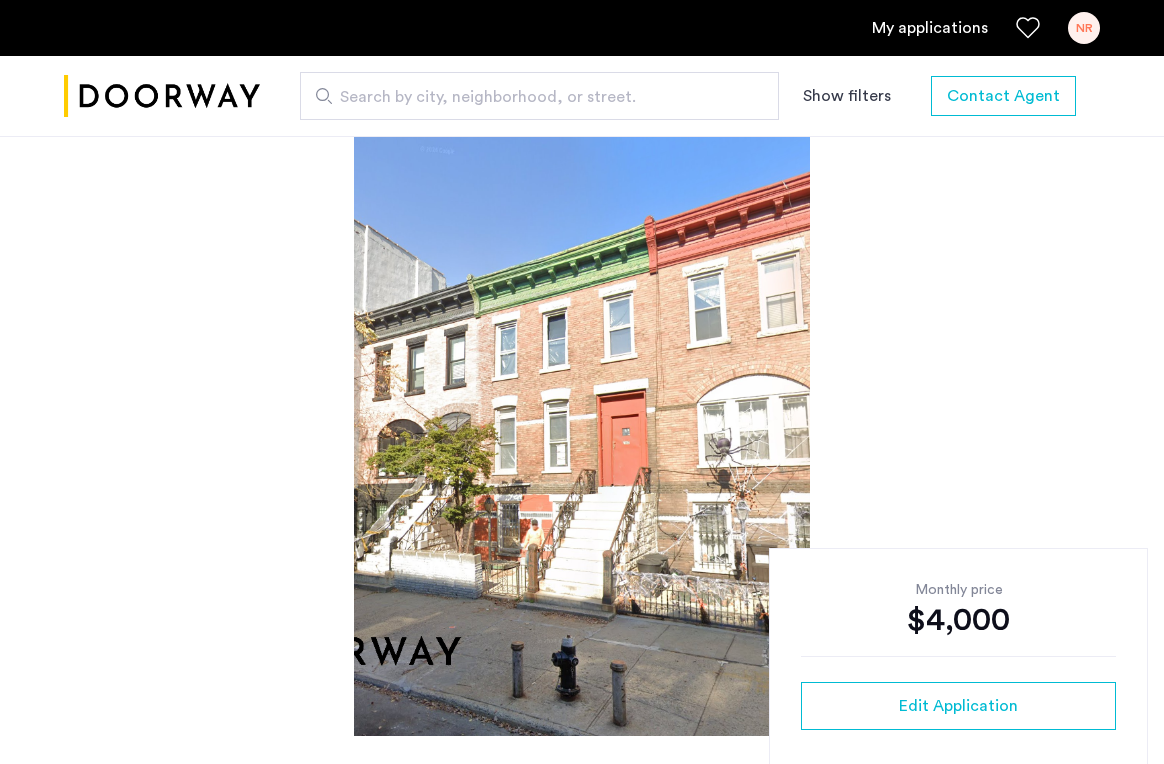scroll, scrollTop: 669, scrollLeft: 0, axis: vertical 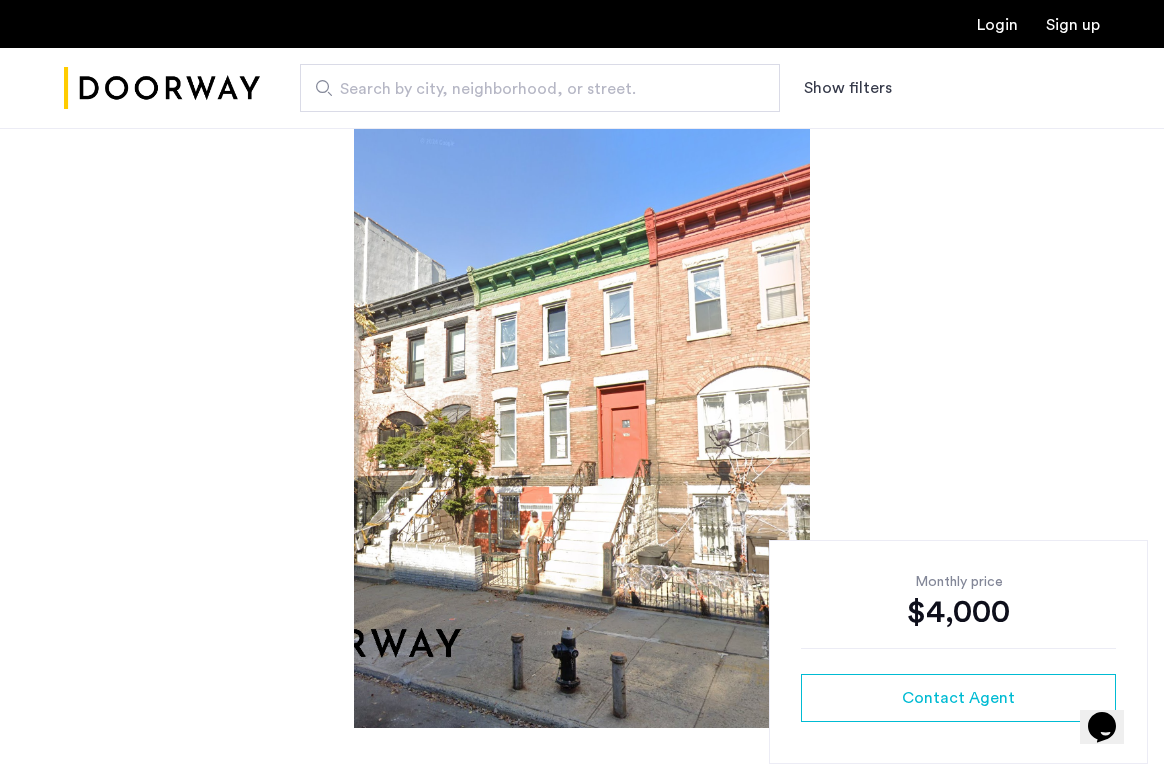 click on "Login Sign up" at bounding box center (582, 24) 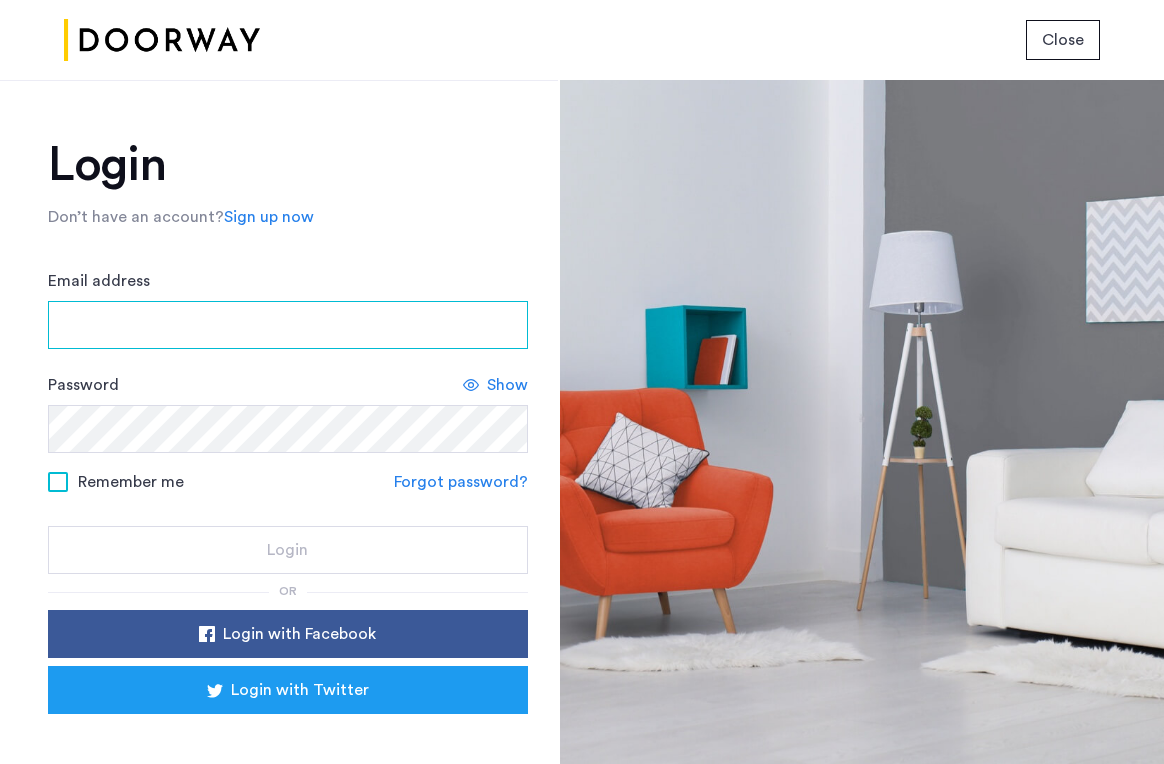 type on "**********" 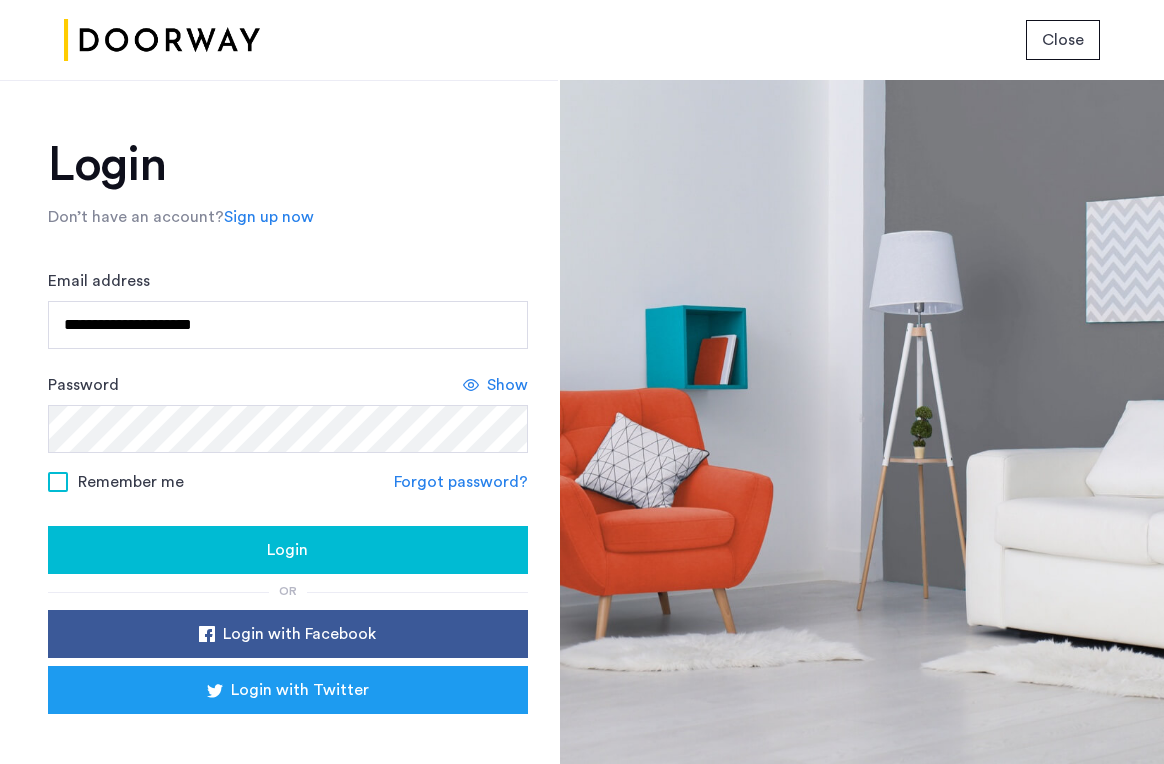 click on "Login" 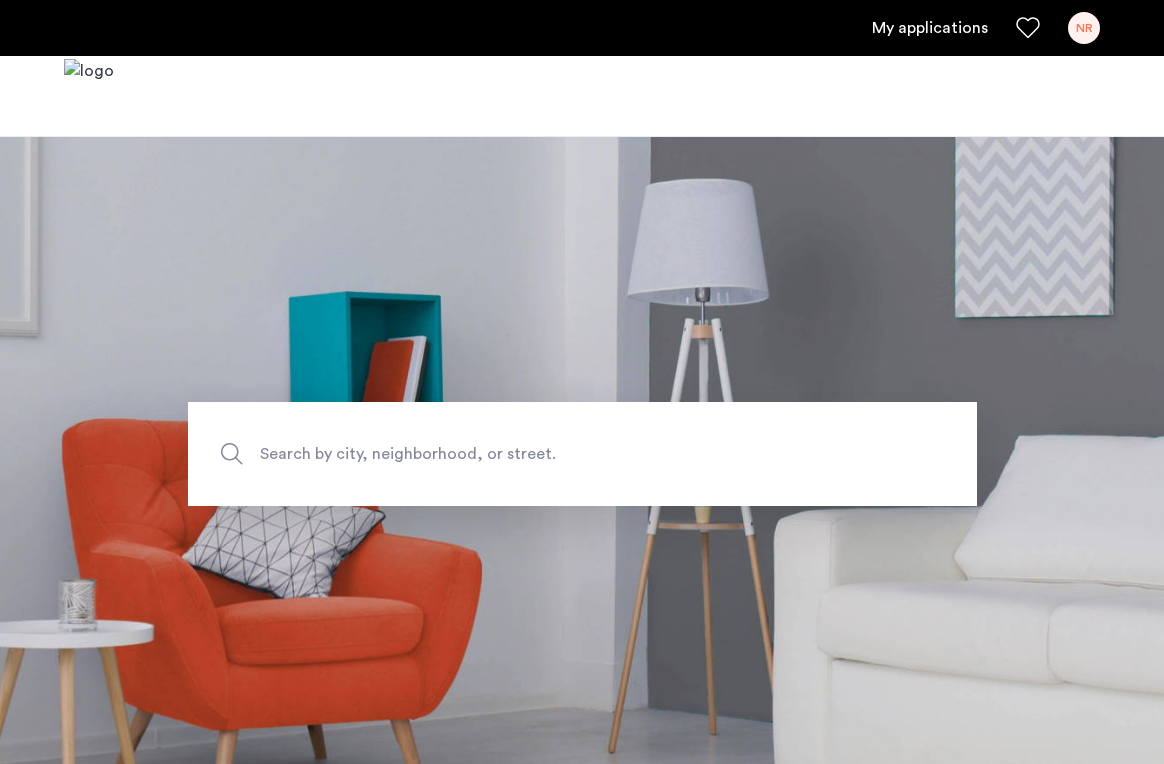 scroll, scrollTop: 0, scrollLeft: 0, axis: both 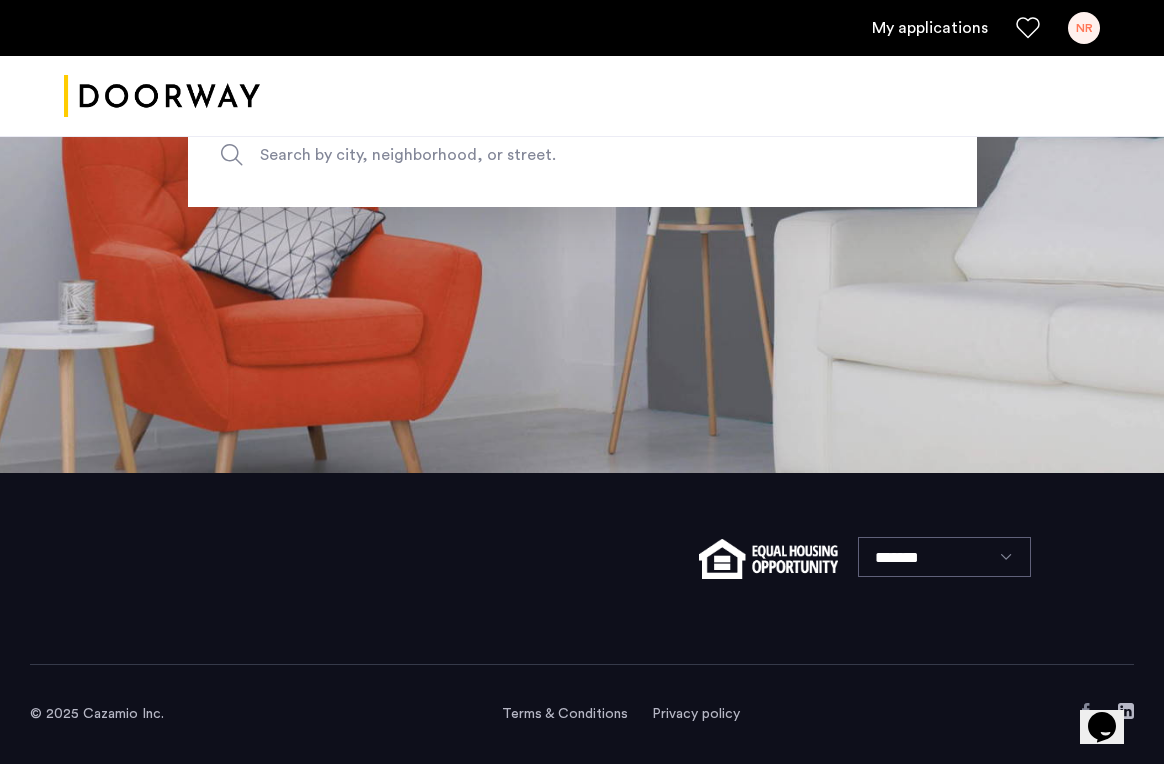 click on "My applications" at bounding box center [930, 28] 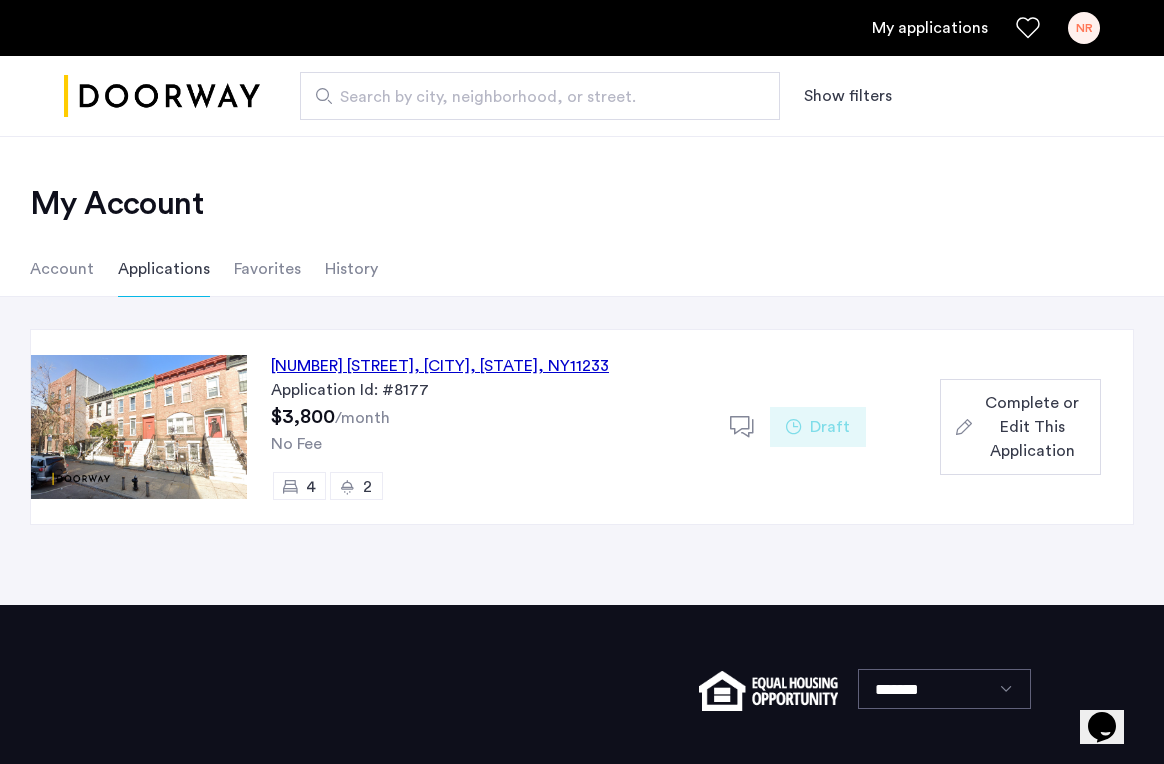 click on "Complete or Edit This Application" 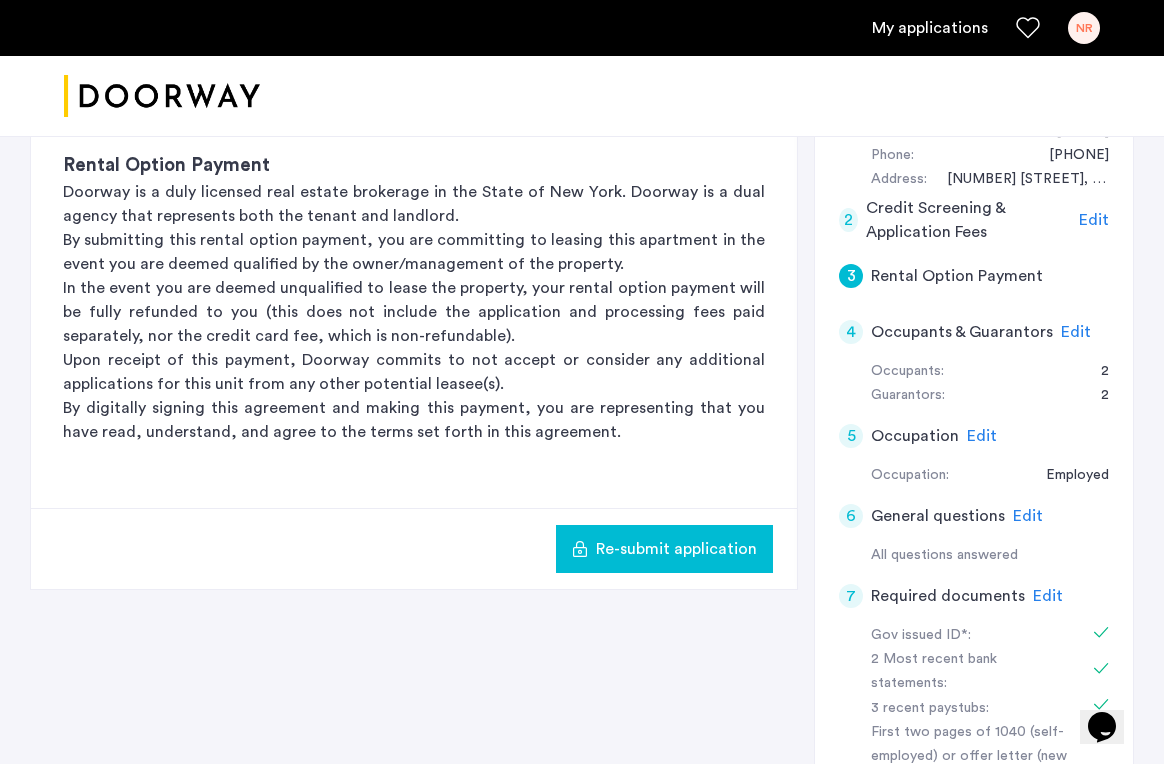 scroll, scrollTop: 433, scrollLeft: 0, axis: vertical 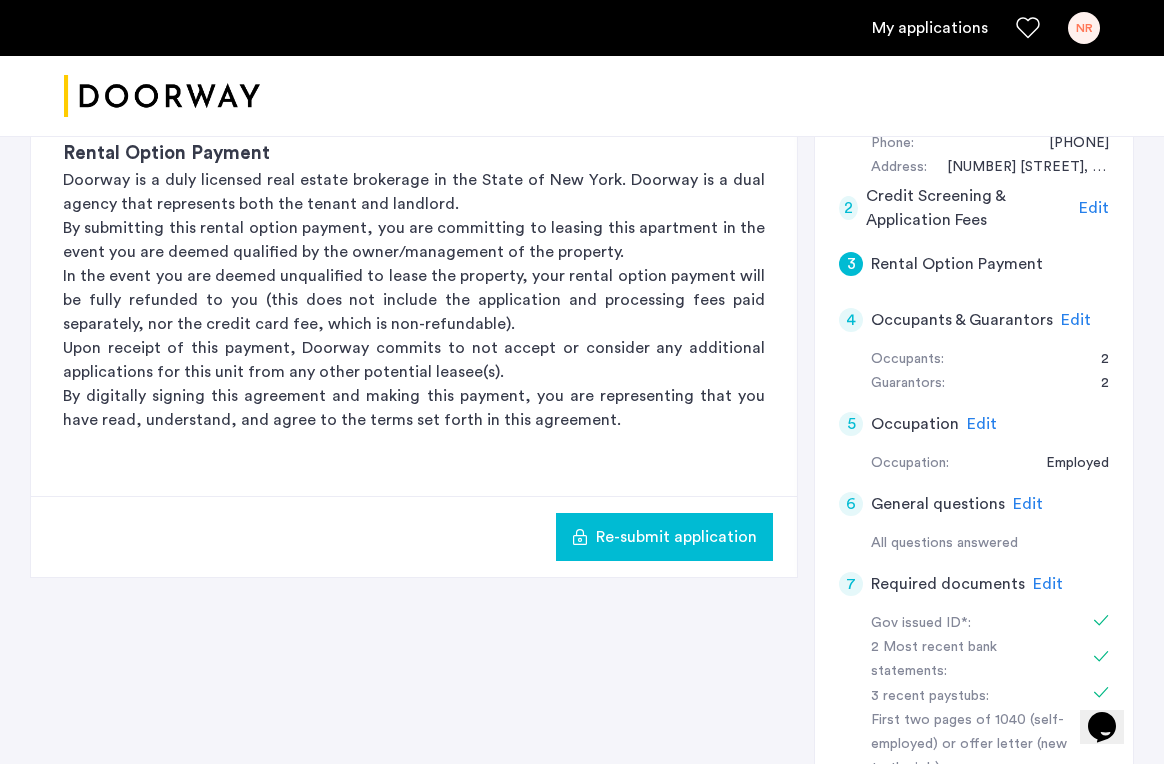 click on "Edit" 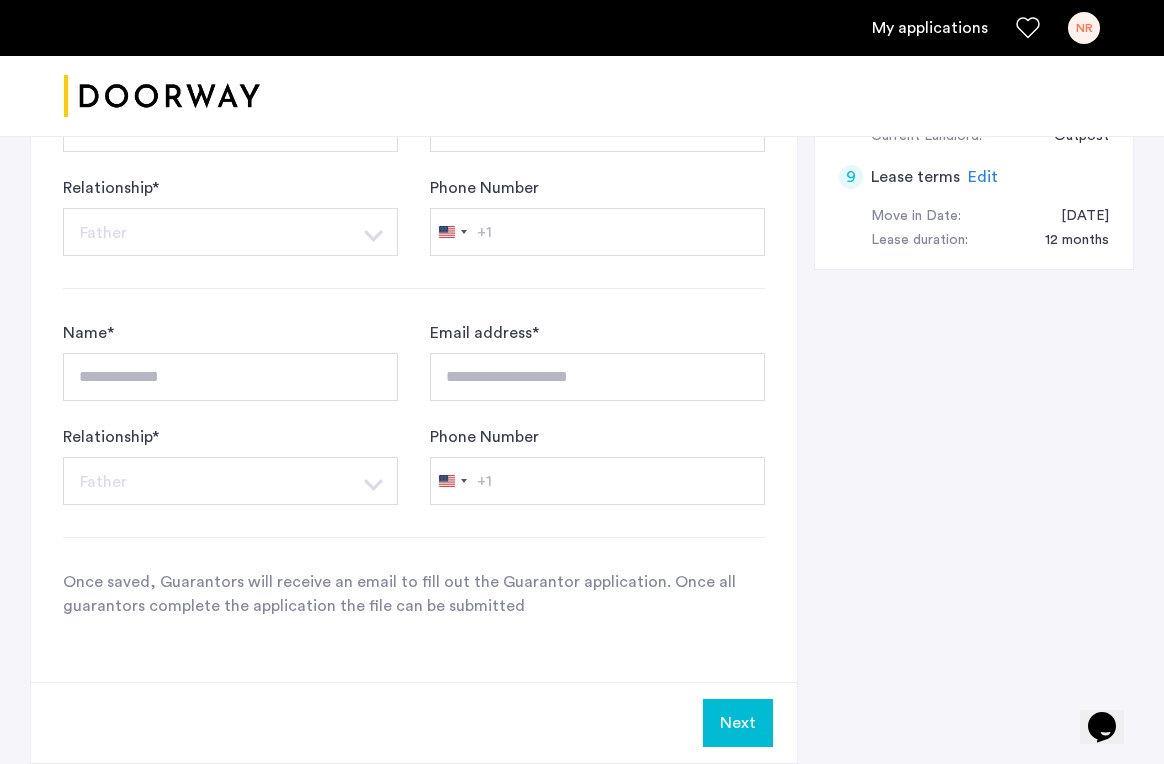 scroll, scrollTop: 1405, scrollLeft: 0, axis: vertical 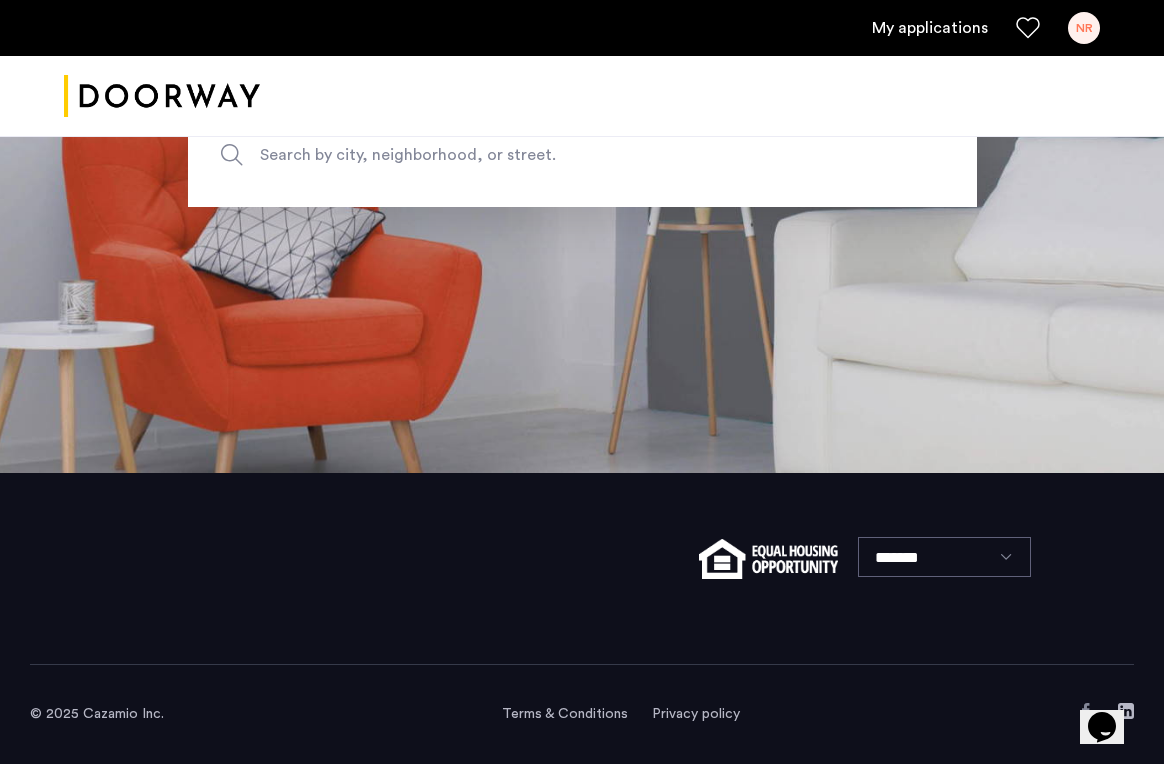click on "My applications NR" at bounding box center [582, 28] 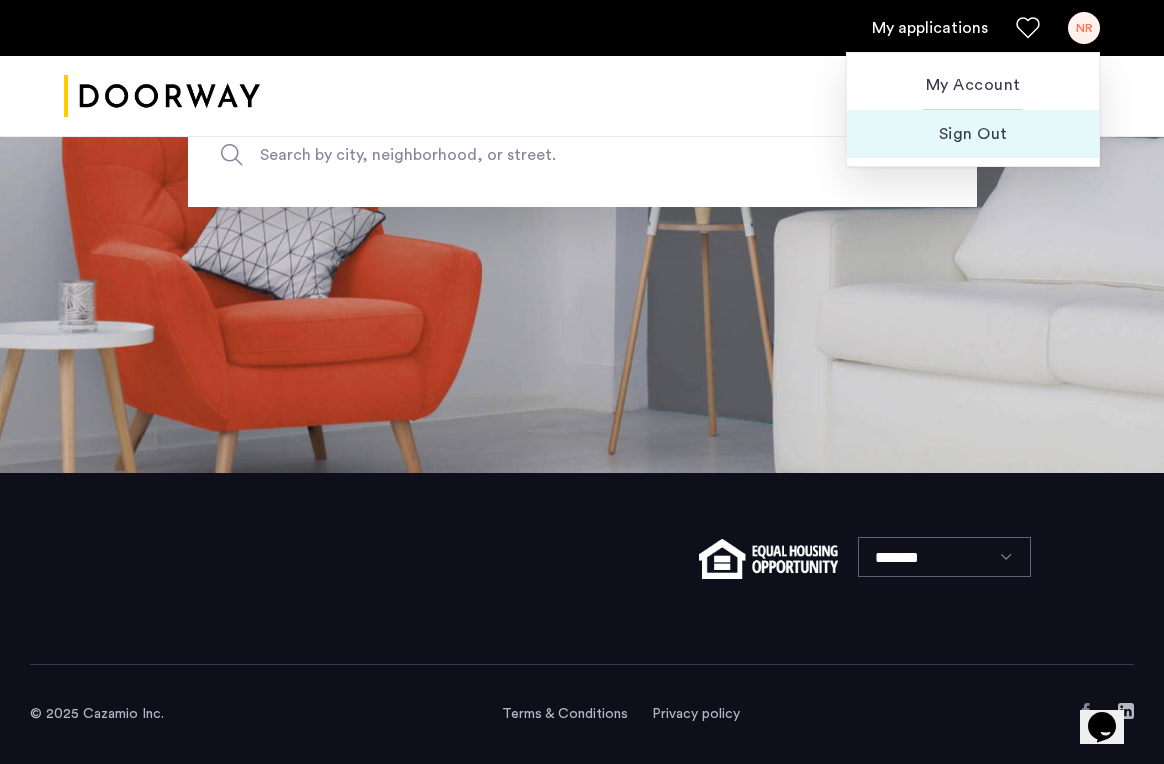 click on "Sign Out" at bounding box center (973, 134) 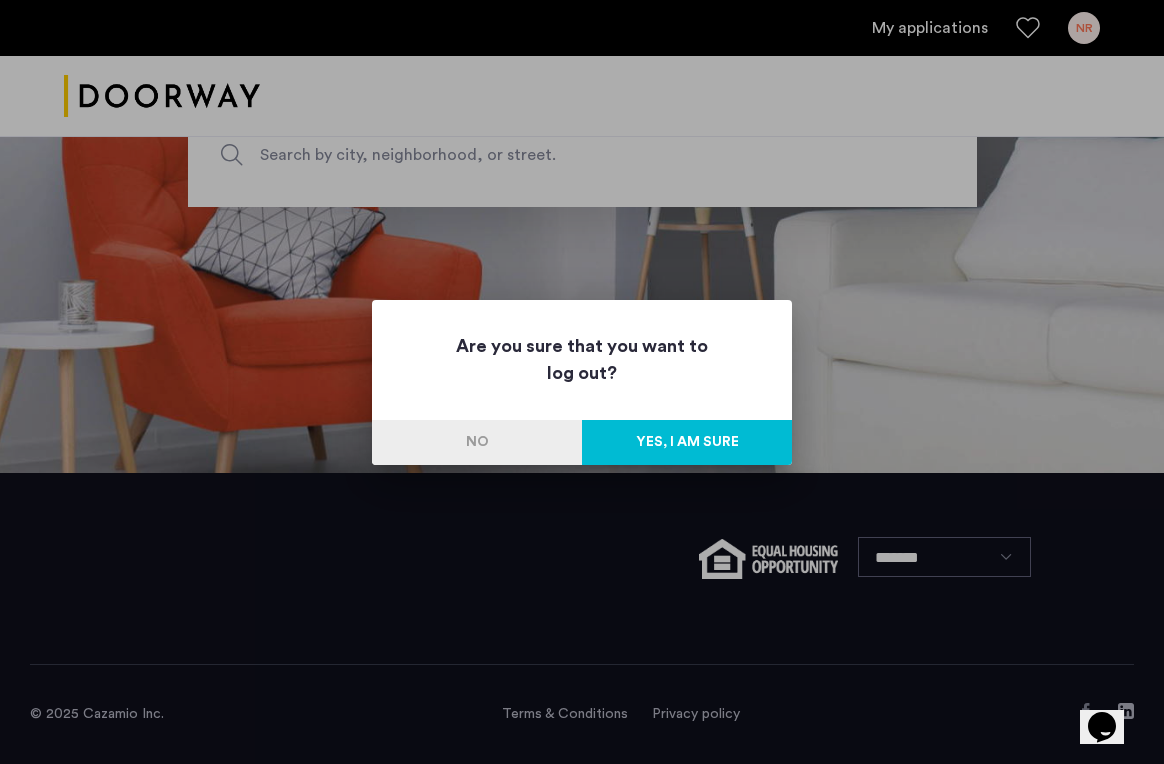 scroll, scrollTop: 0, scrollLeft: 0, axis: both 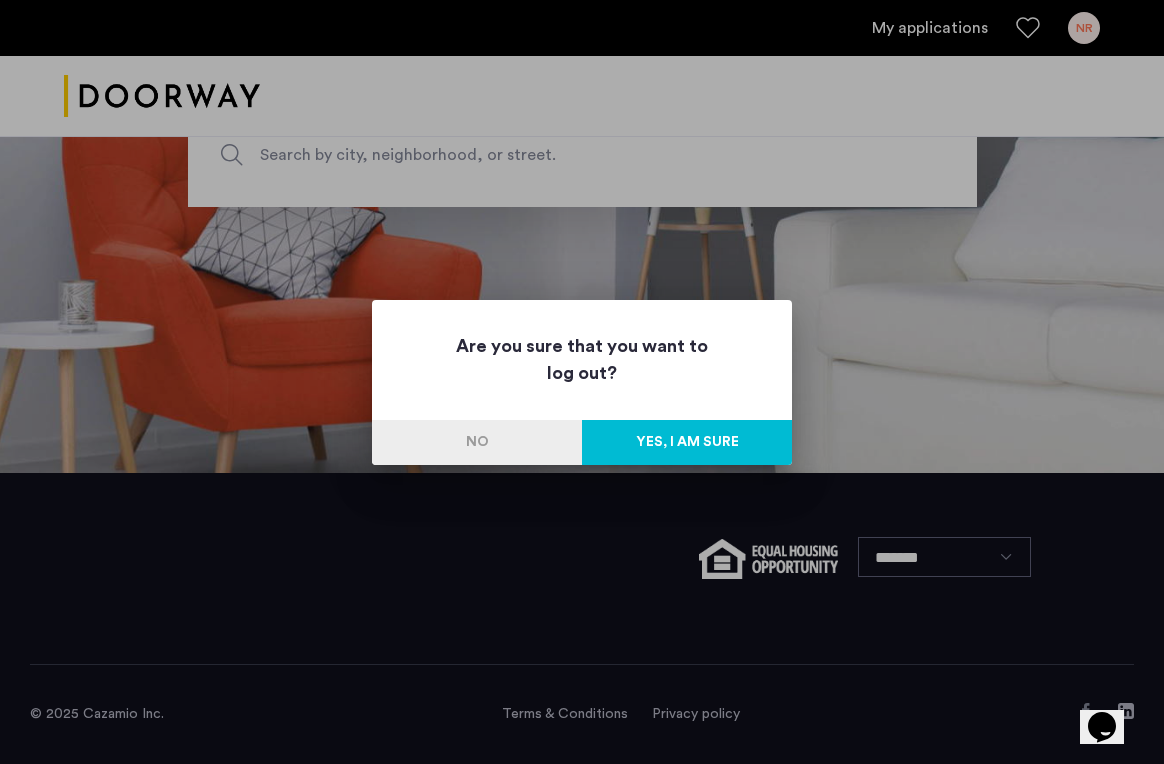click on "Yes, I am sure" at bounding box center (687, 442) 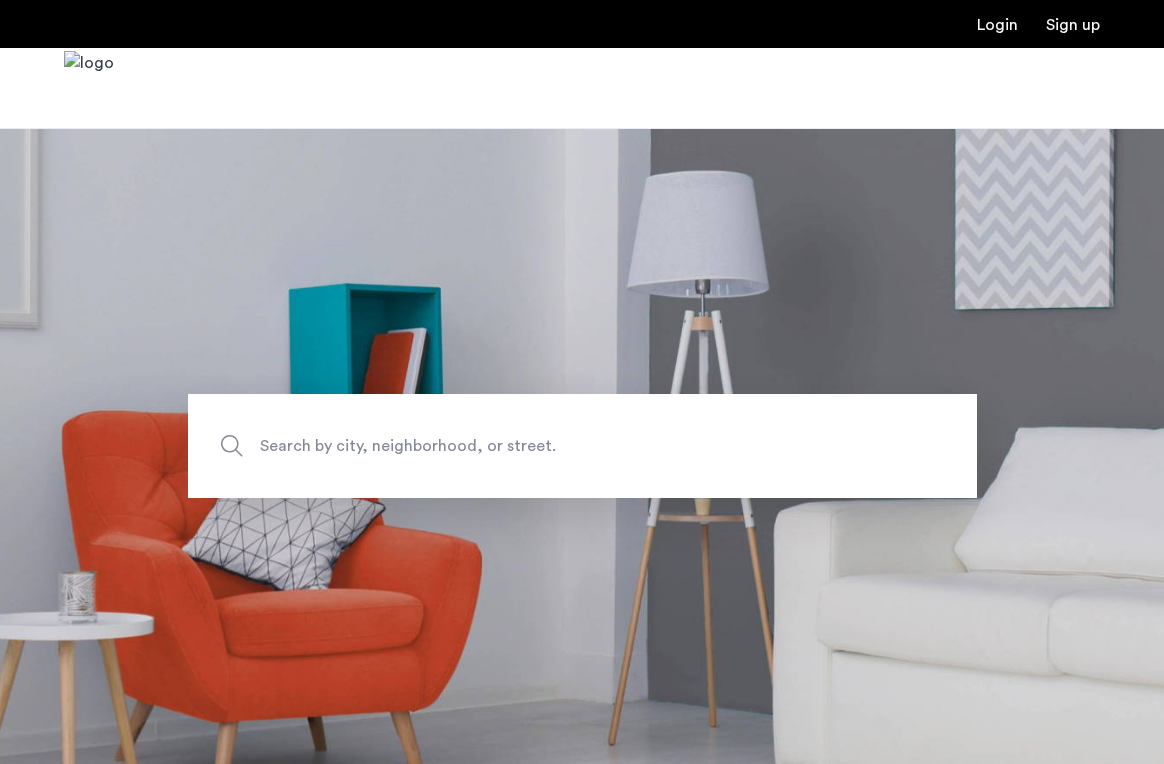 scroll, scrollTop: 0, scrollLeft: 0, axis: both 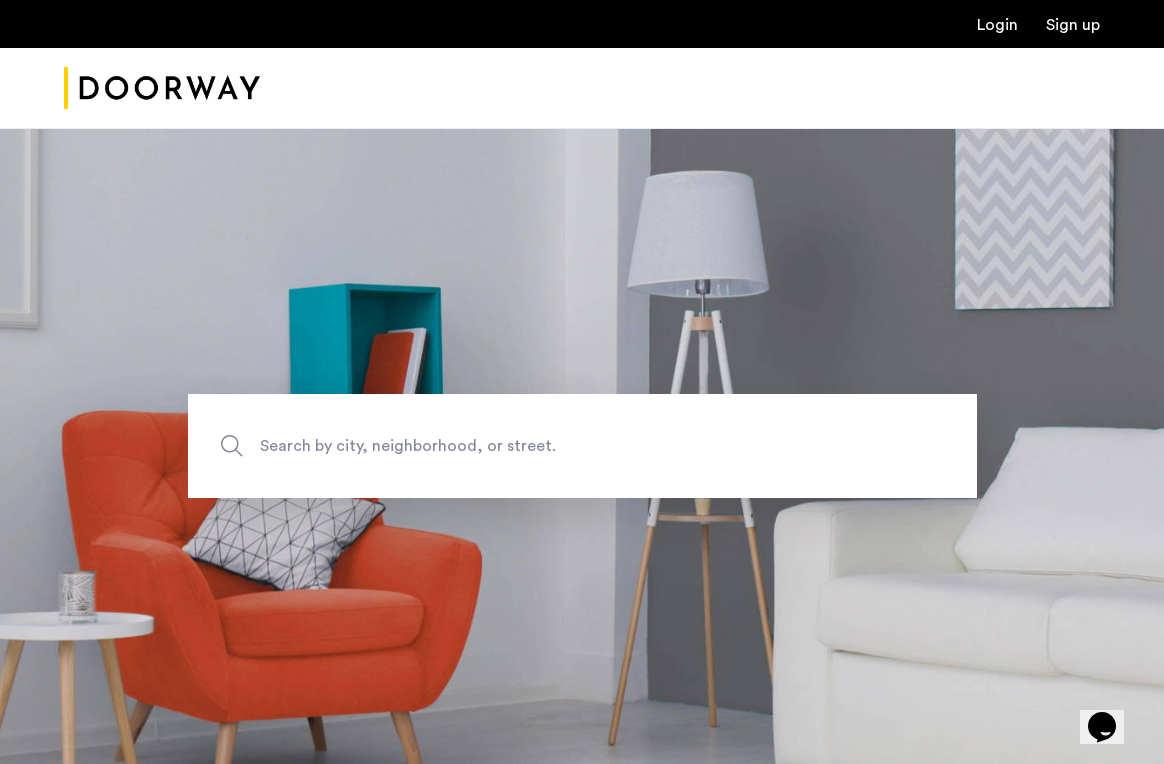click on "Login Sign up" at bounding box center (582, 24) 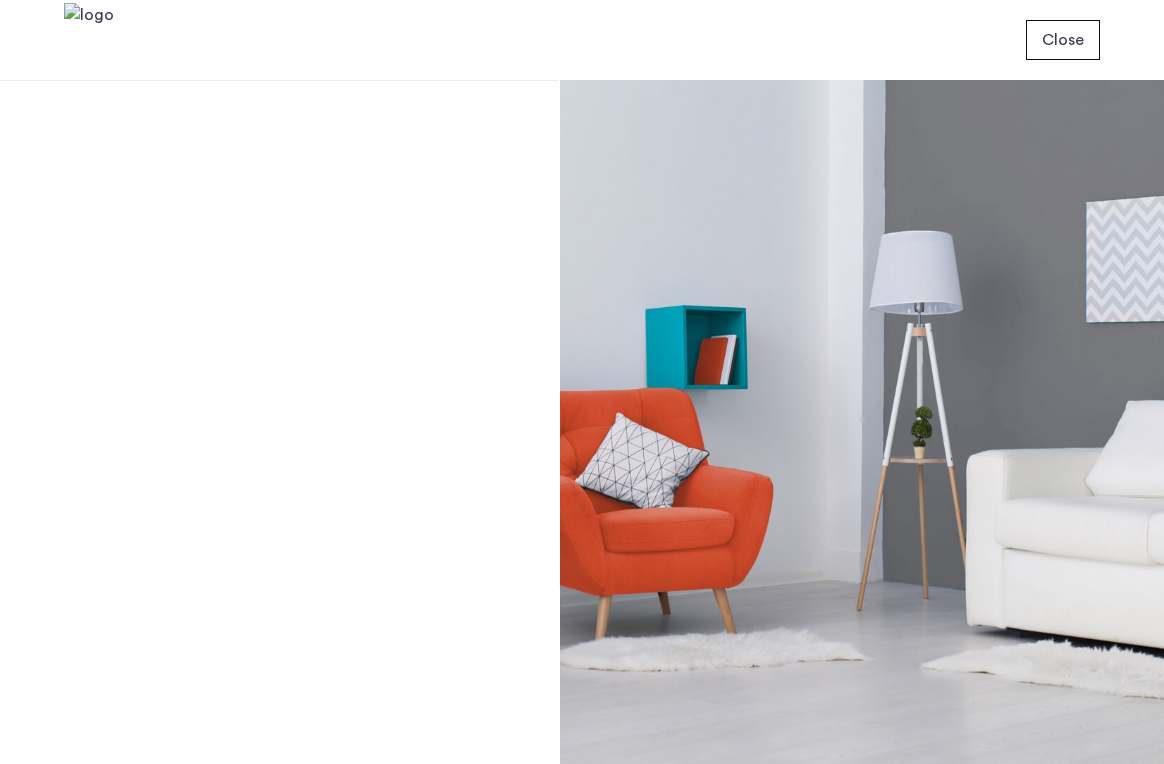 scroll, scrollTop: 0, scrollLeft: 0, axis: both 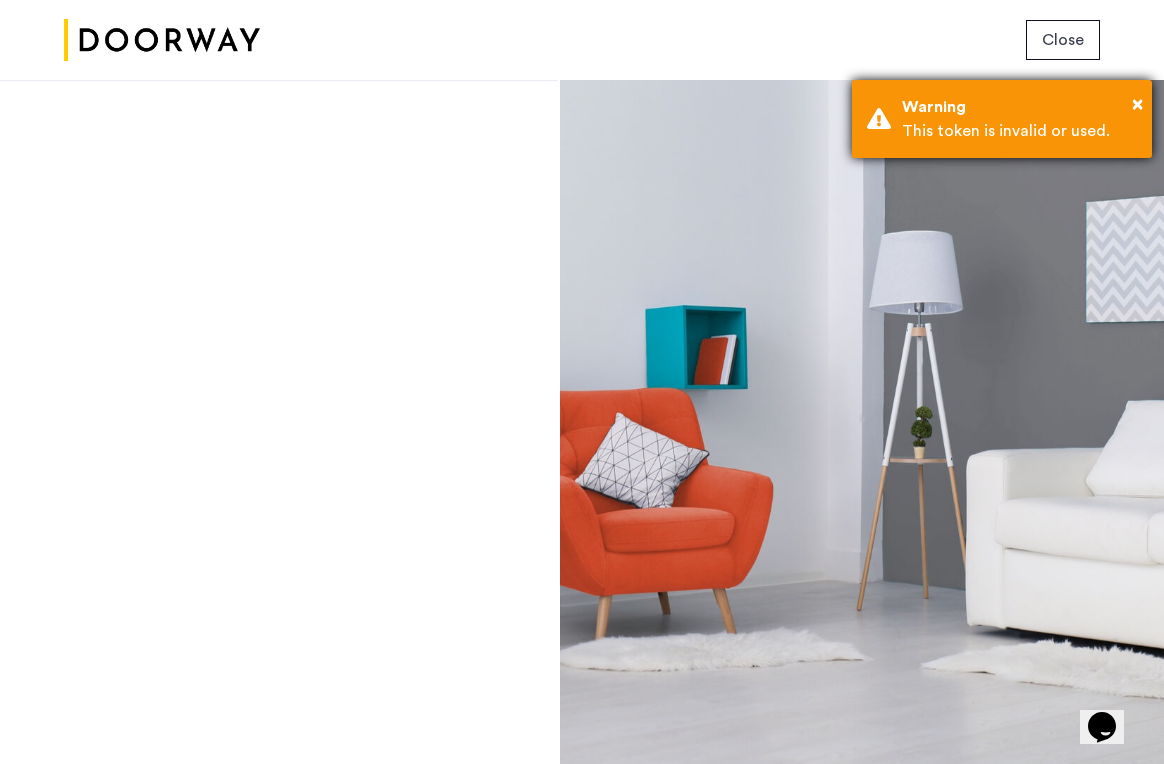 click on "Warning" at bounding box center (1019, 107) 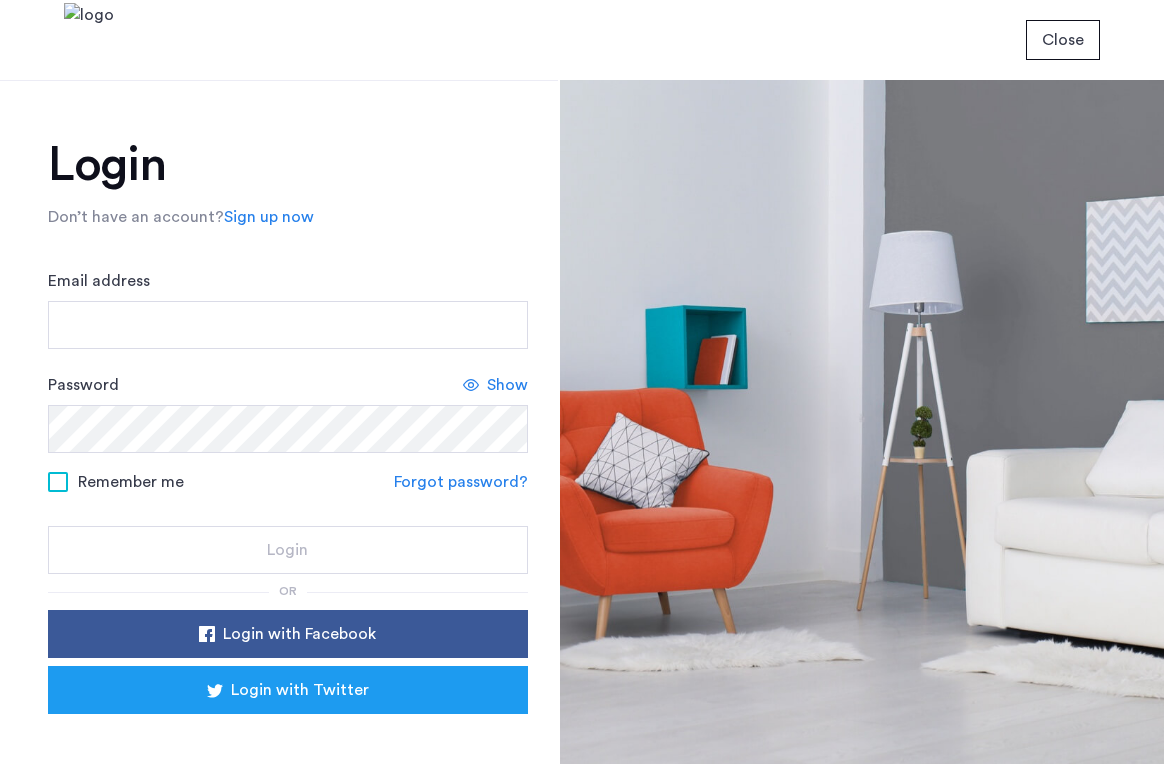 scroll, scrollTop: 0, scrollLeft: 0, axis: both 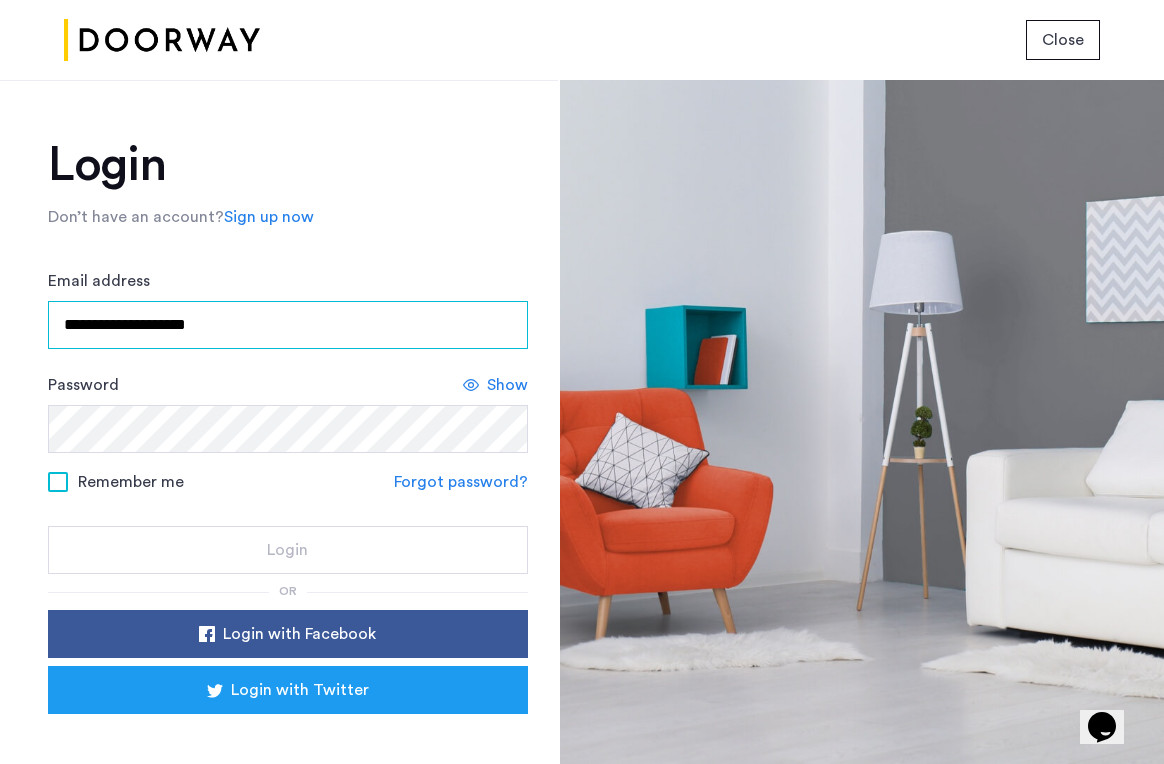 type on "**********" 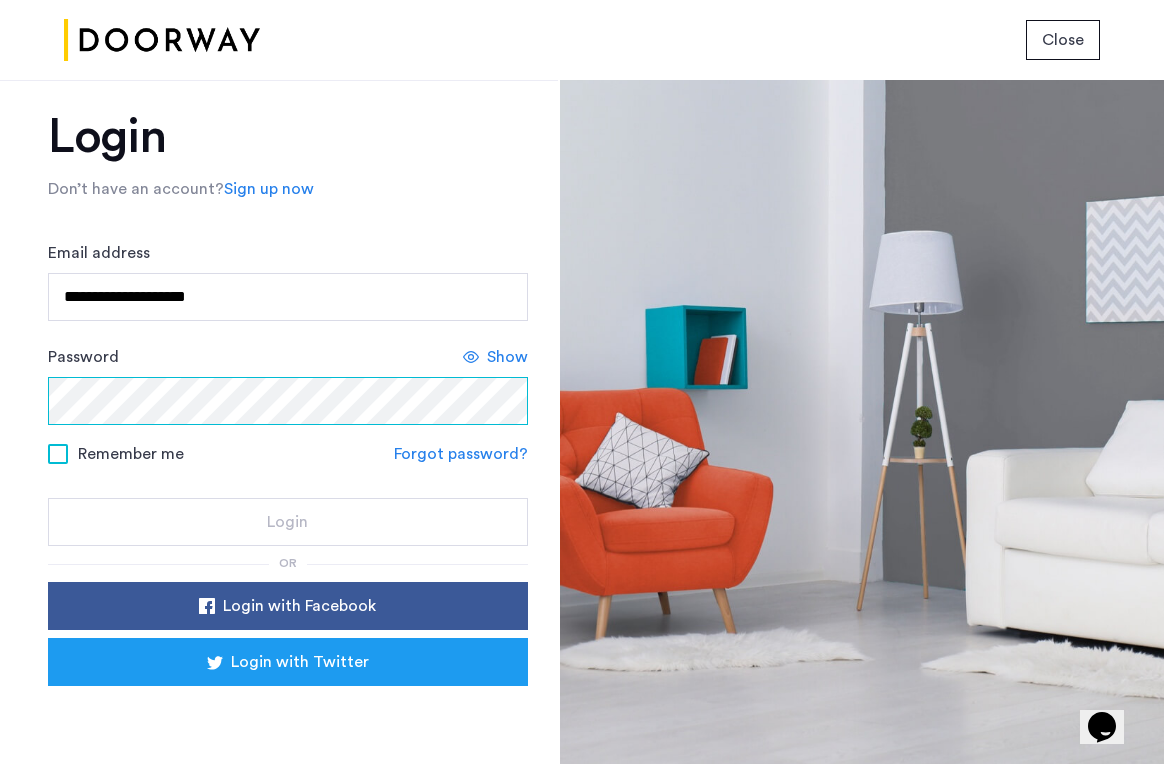 scroll, scrollTop: 30, scrollLeft: 0, axis: vertical 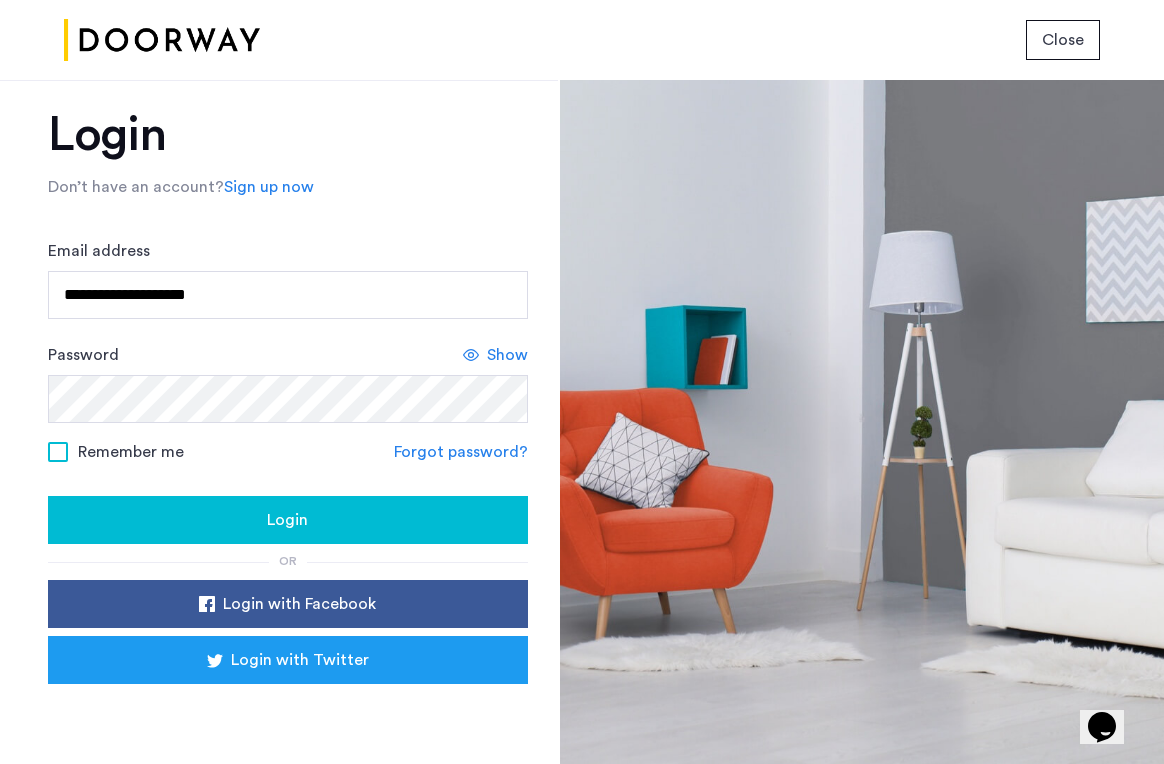 click on "Login" 